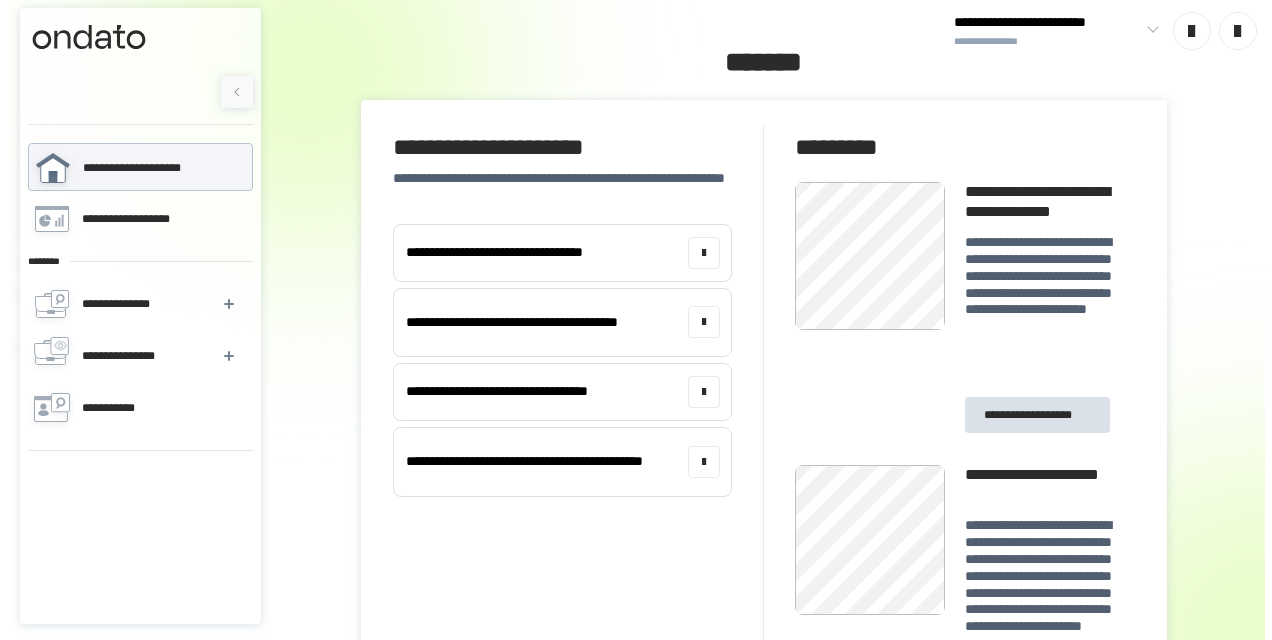 scroll, scrollTop: 0, scrollLeft: 0, axis: both 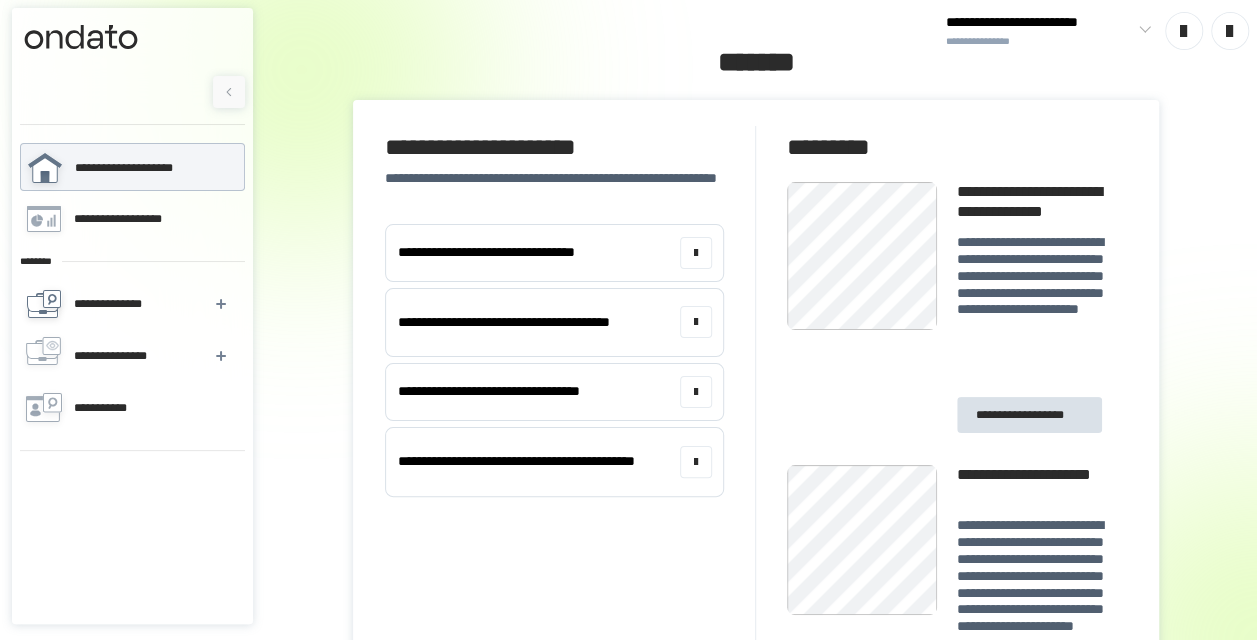 click on "**********" at bounding box center [113, 304] 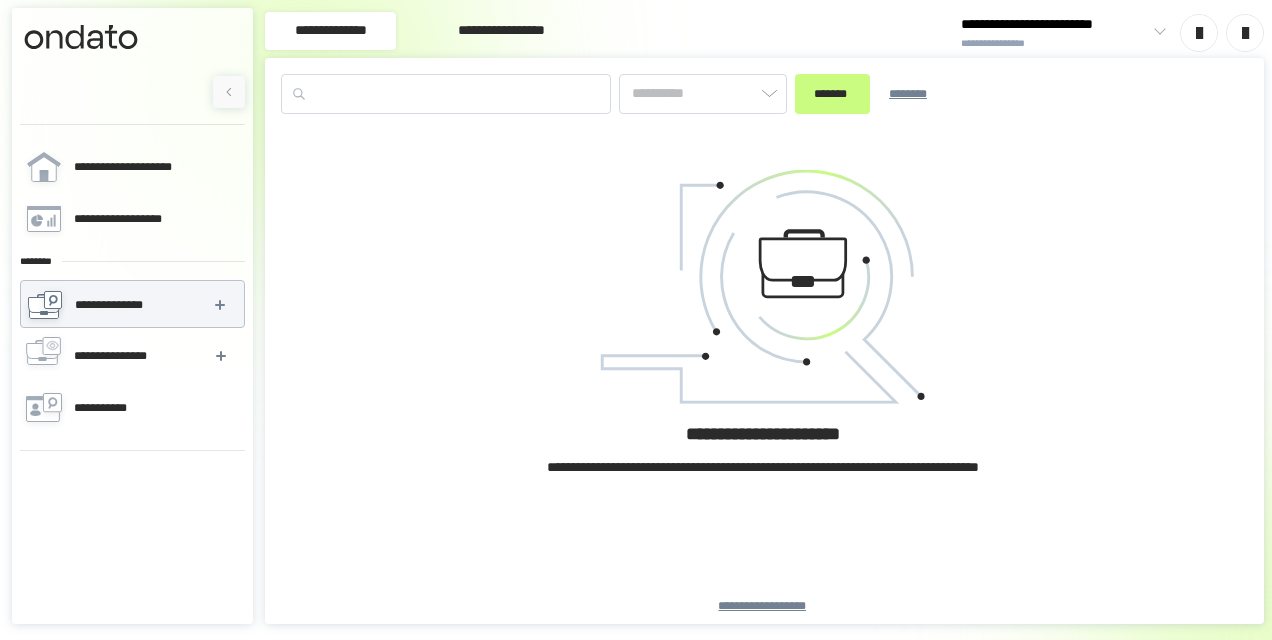 type on "*******" 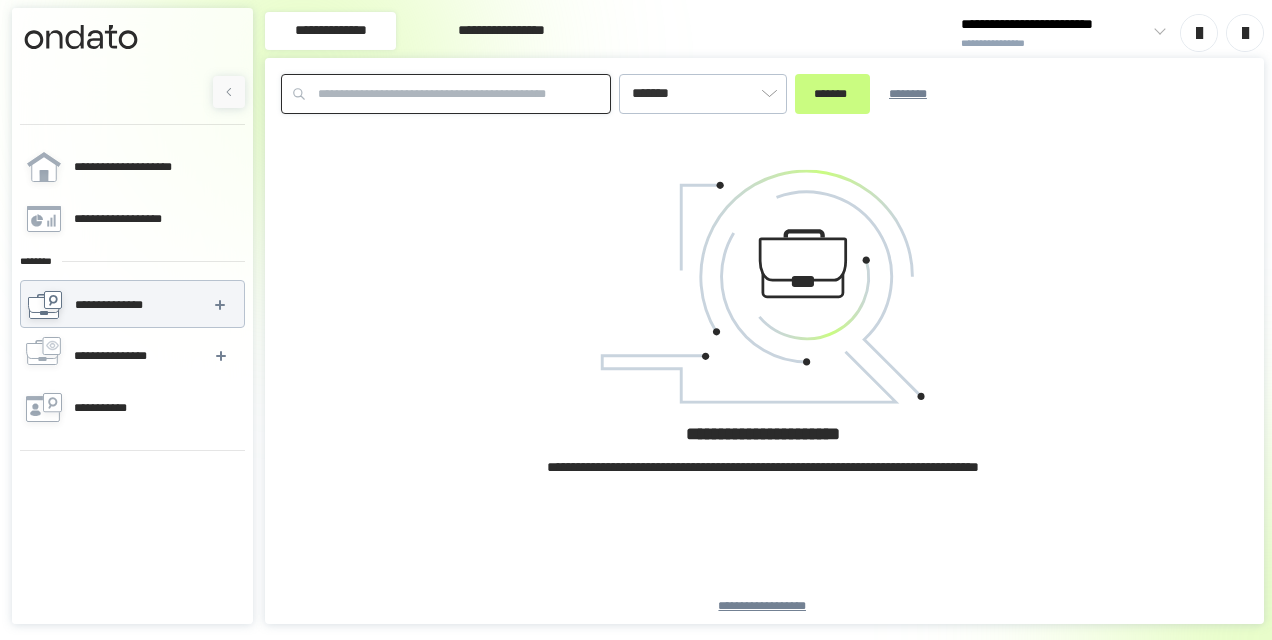 click at bounding box center [446, 94] 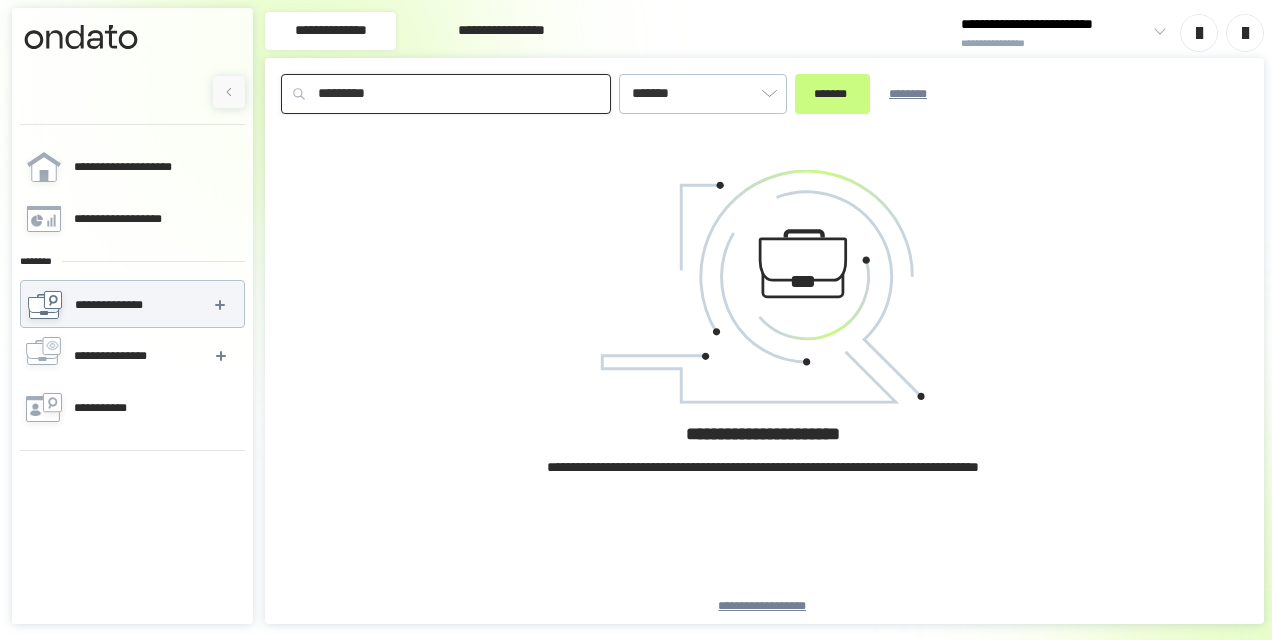 click on "*******" at bounding box center [832, 94] 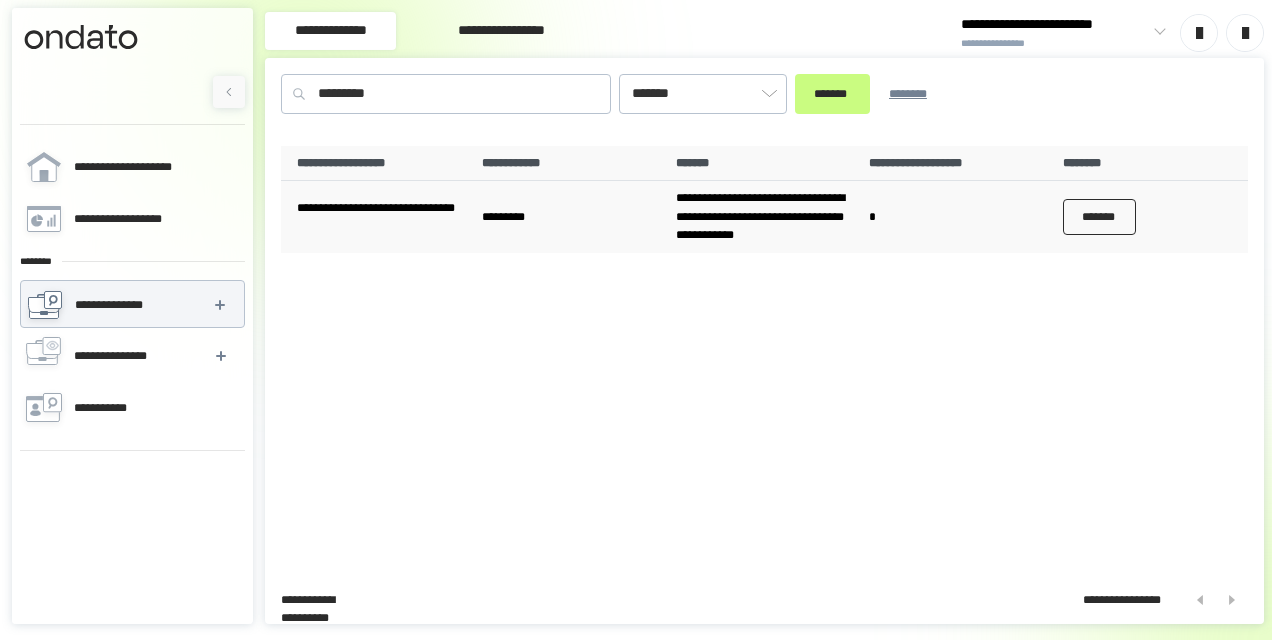 click on "*******" at bounding box center [1100, 217] 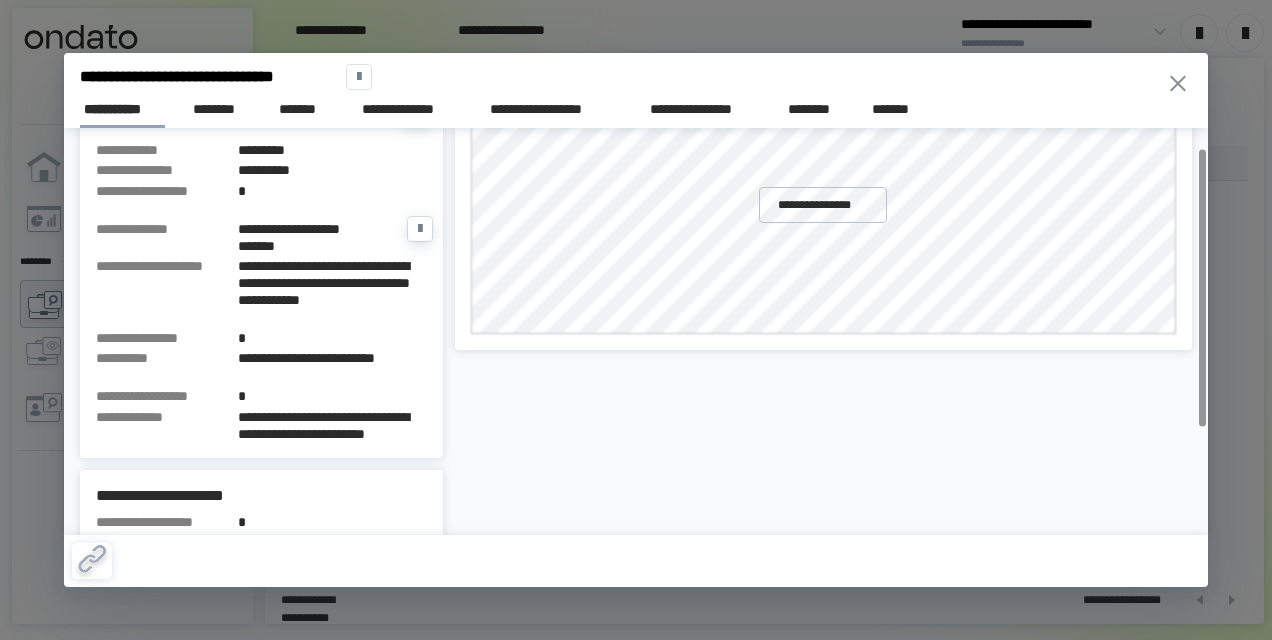 scroll, scrollTop: 187, scrollLeft: 0, axis: vertical 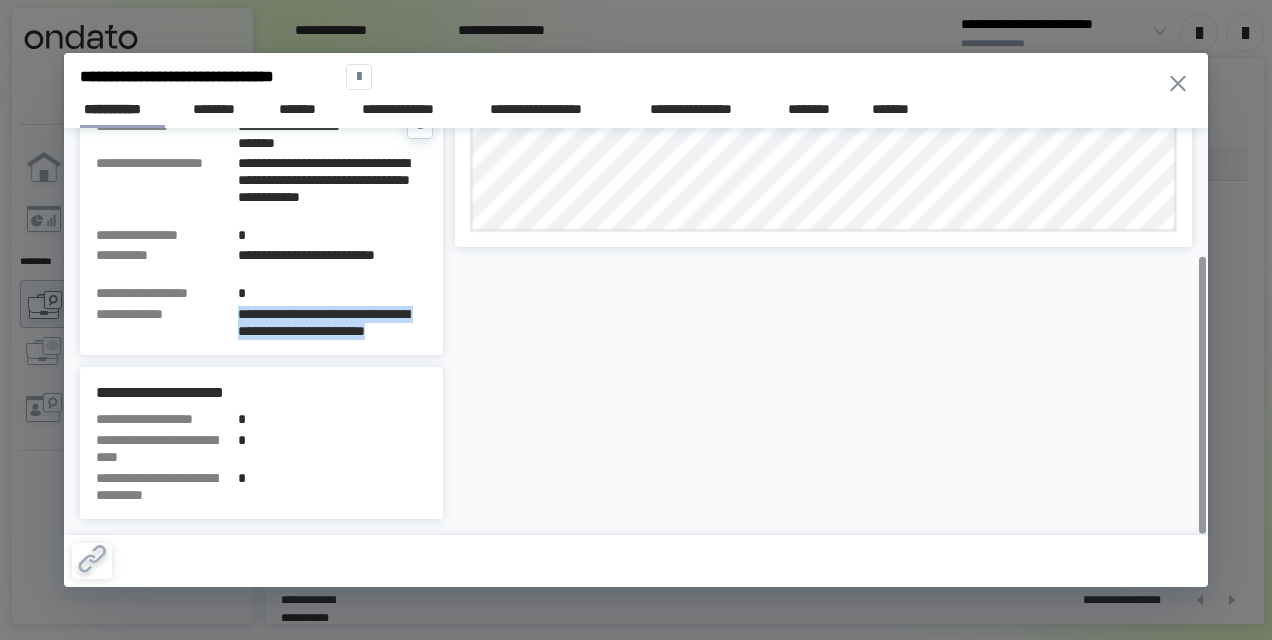 drag, startPoint x: 240, startPoint y: 310, endPoint x: 426, endPoint y: 324, distance: 186.52614 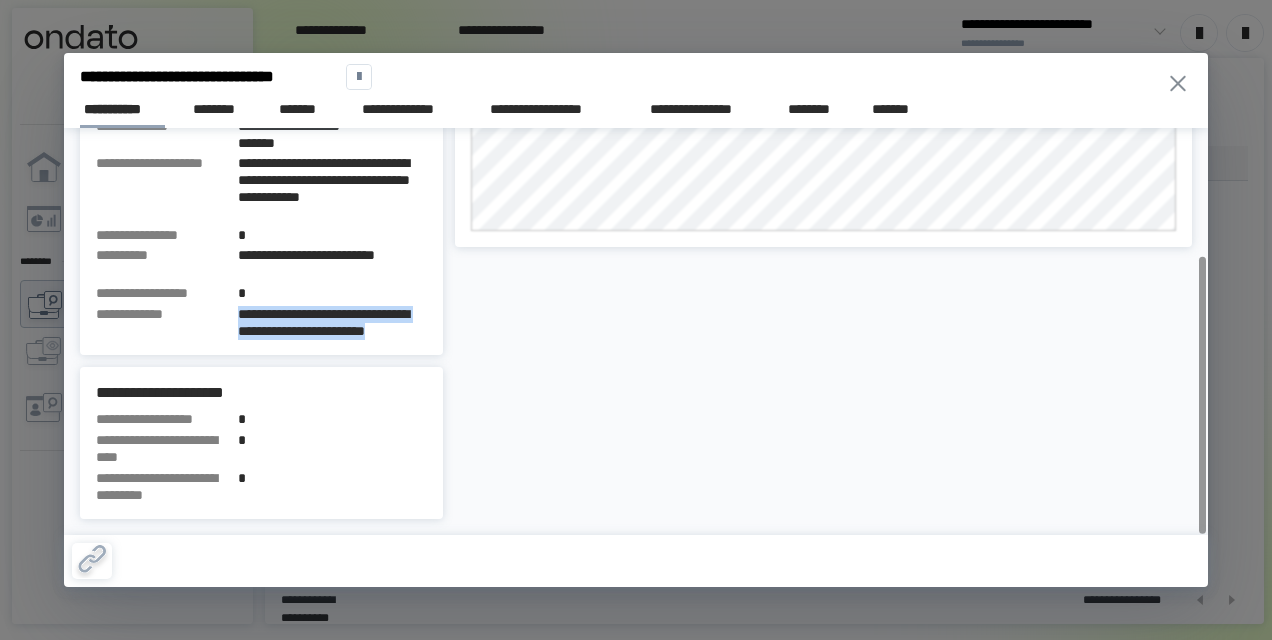 click 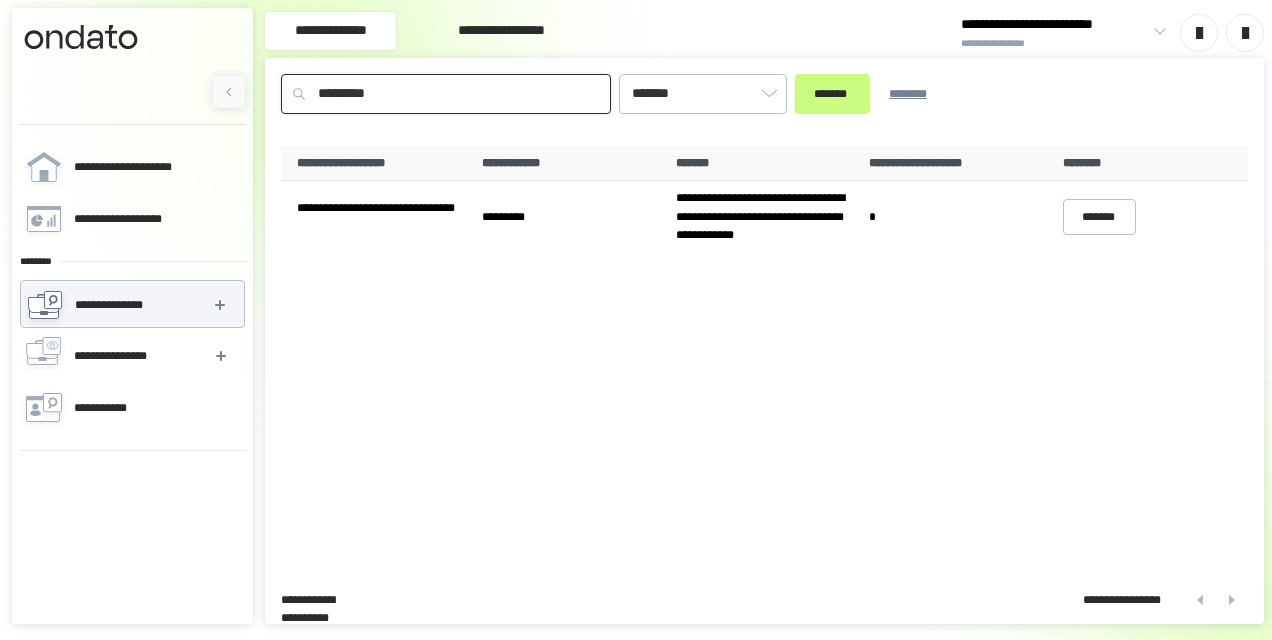 drag, startPoint x: 427, startPoint y: 85, endPoint x: 32, endPoint y: 36, distance: 398.02765 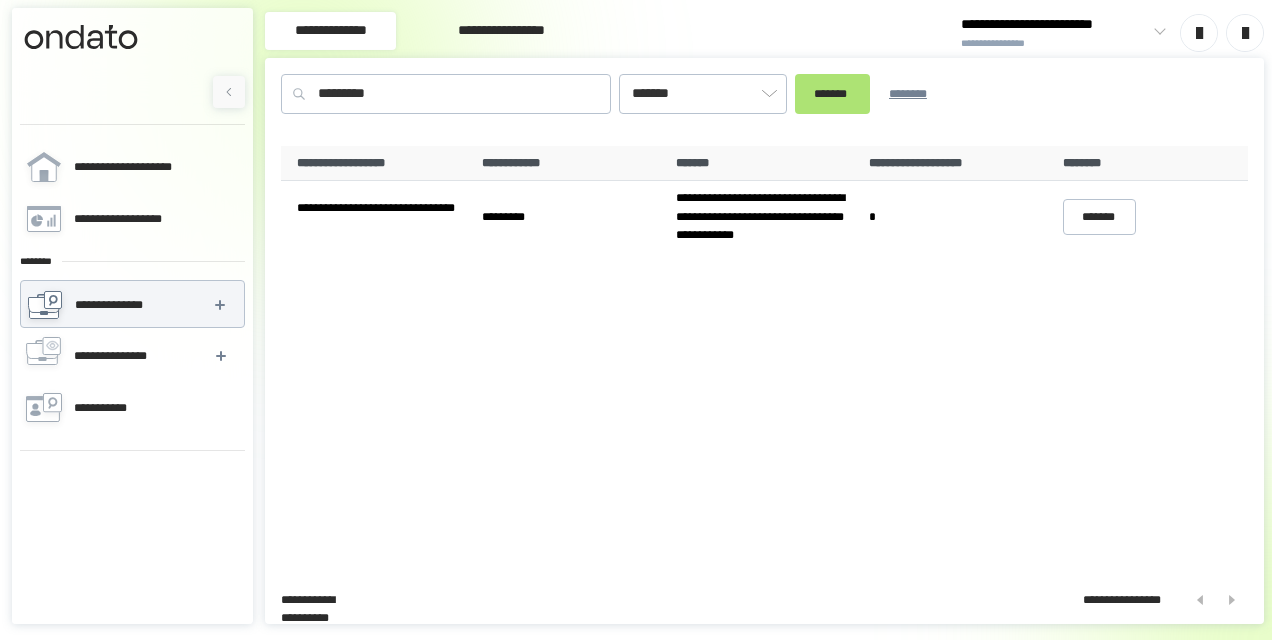 click on "*******" at bounding box center [832, 93] 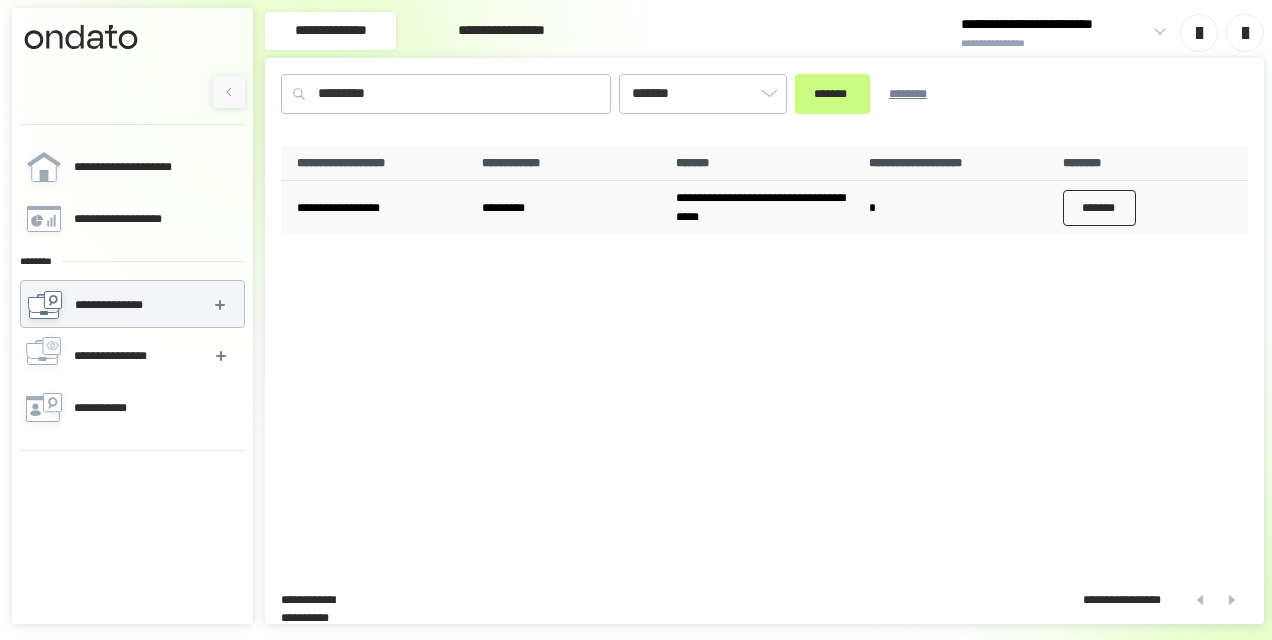 click on "*******" at bounding box center [1100, 208] 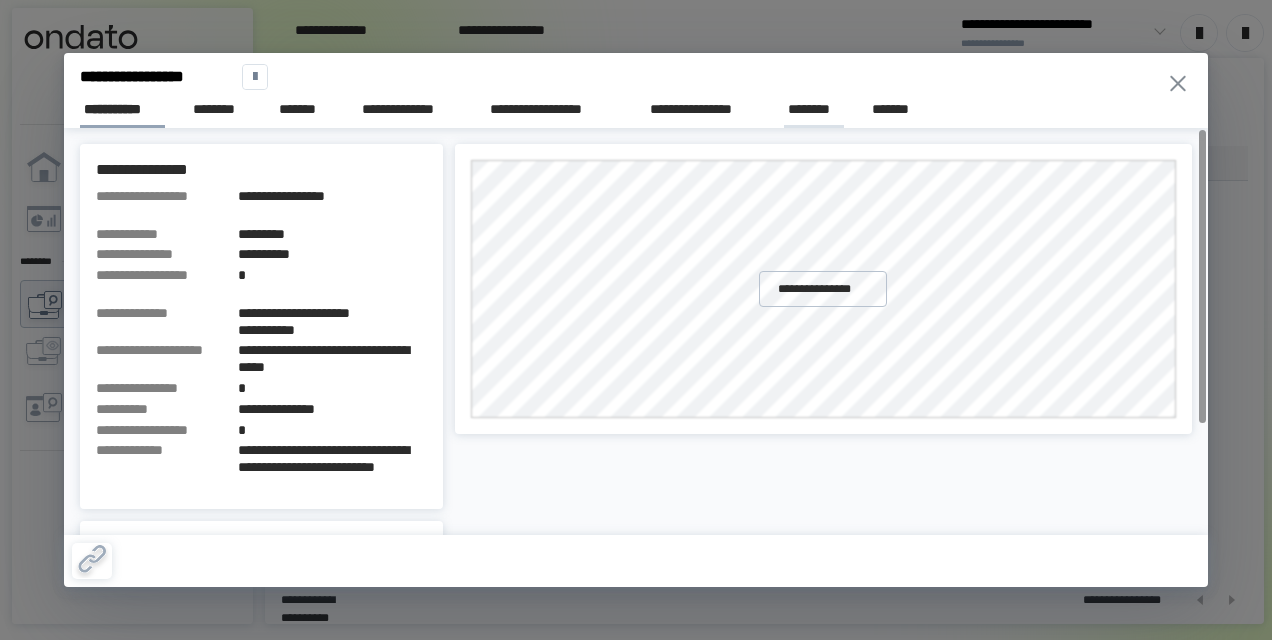 click on "********" at bounding box center (814, 109) 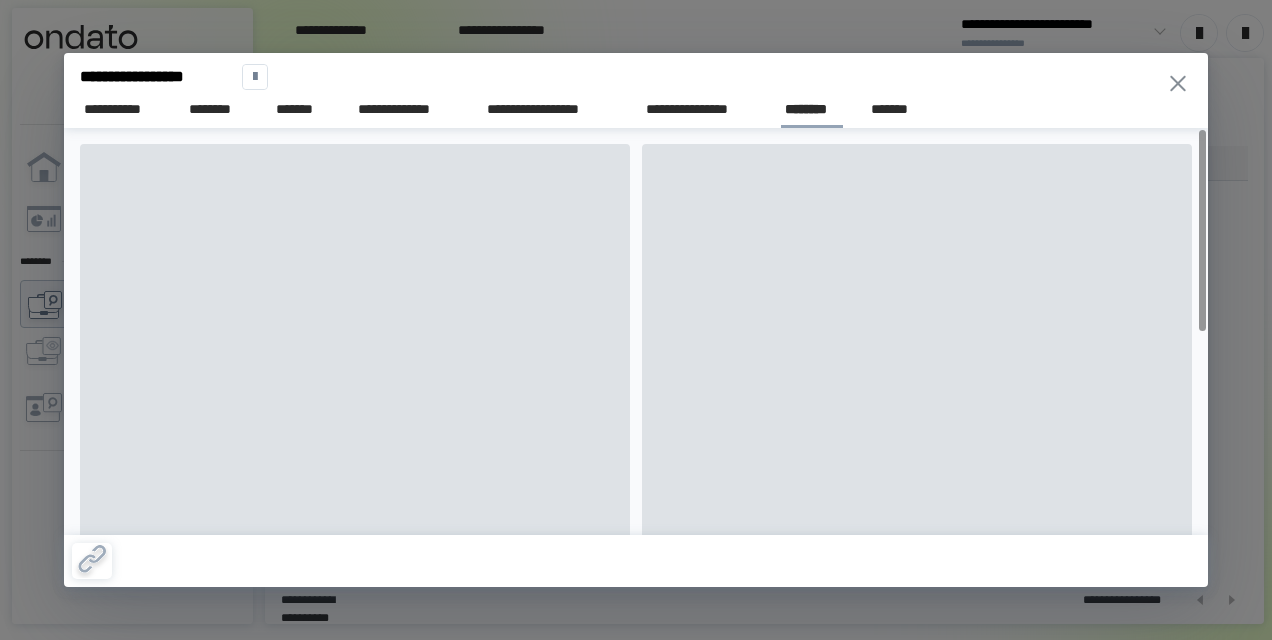 scroll, scrollTop: 0, scrollLeft: 0, axis: both 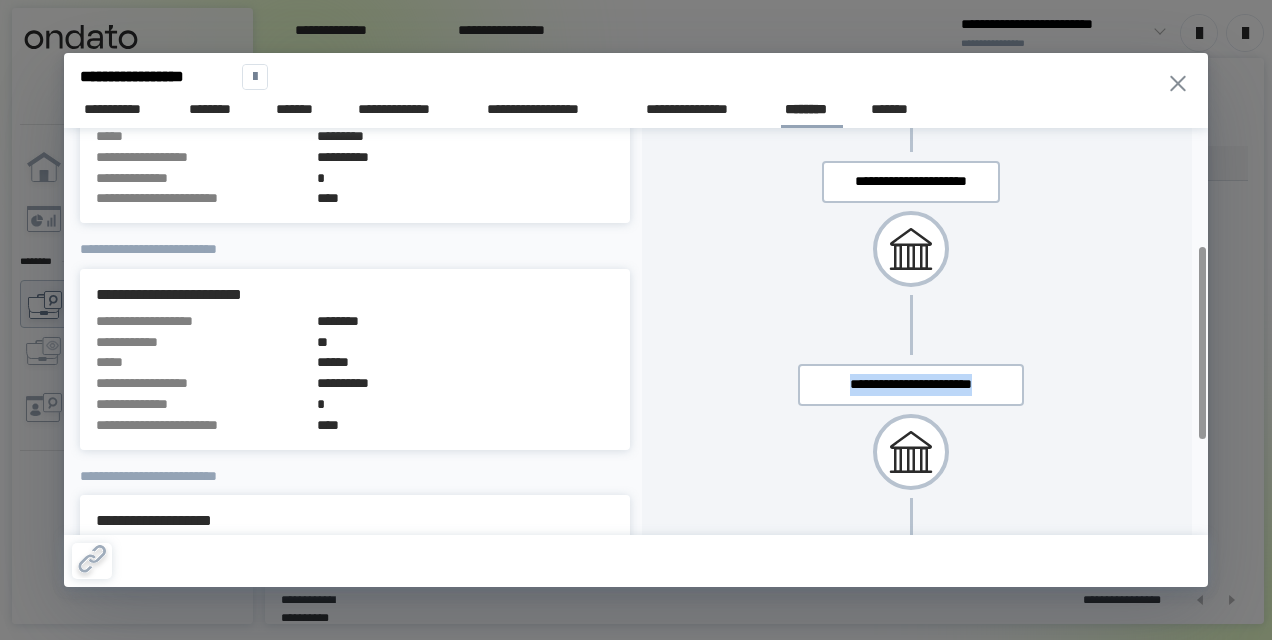 drag, startPoint x: 808, startPoint y: 384, endPoint x: 1011, endPoint y: 381, distance: 203.02217 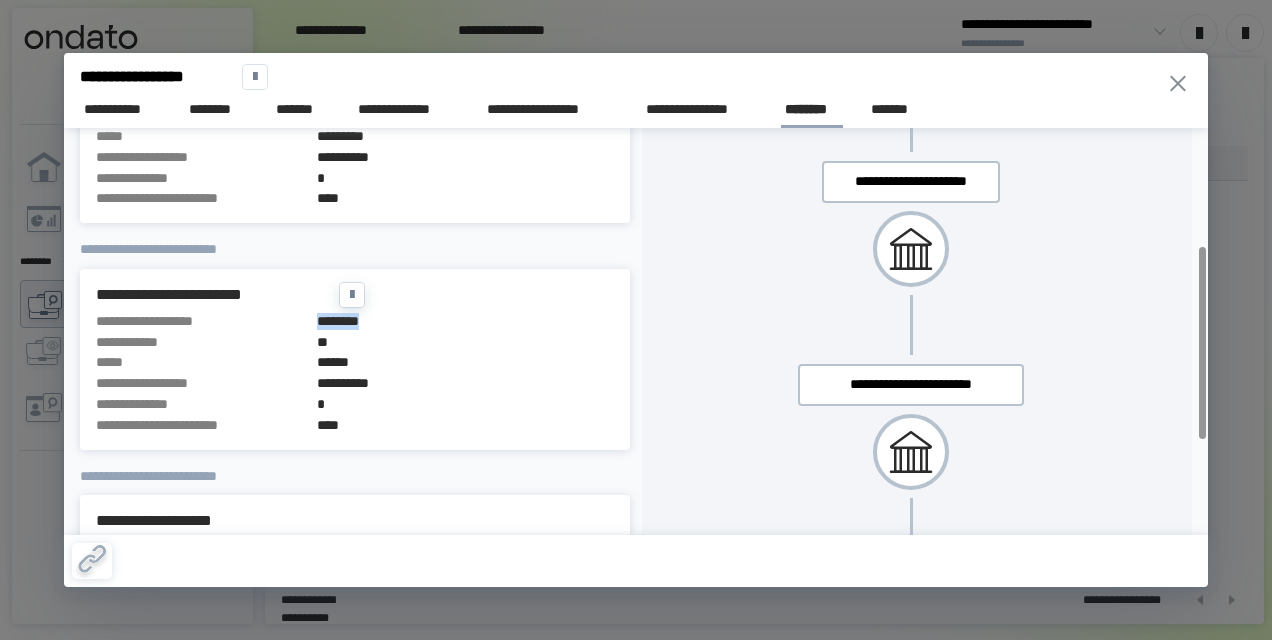 drag, startPoint x: 318, startPoint y: 316, endPoint x: 414, endPoint y: 312, distance: 96.0833 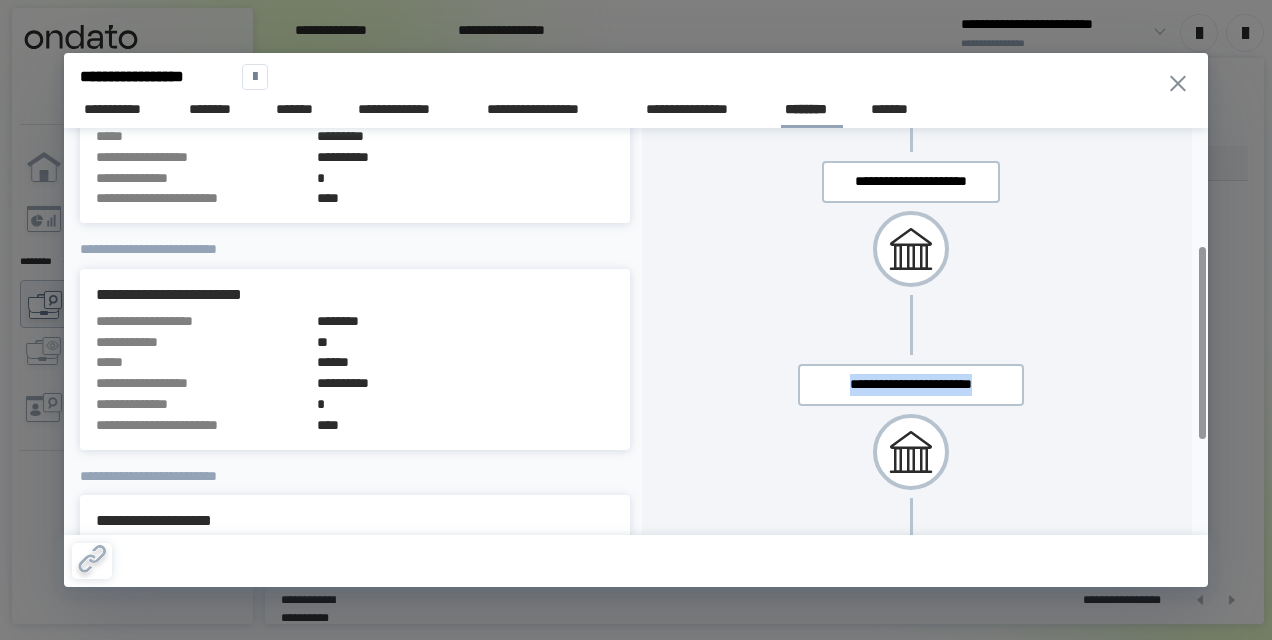drag, startPoint x: 801, startPoint y: 380, endPoint x: 1012, endPoint y: 395, distance: 211.5325 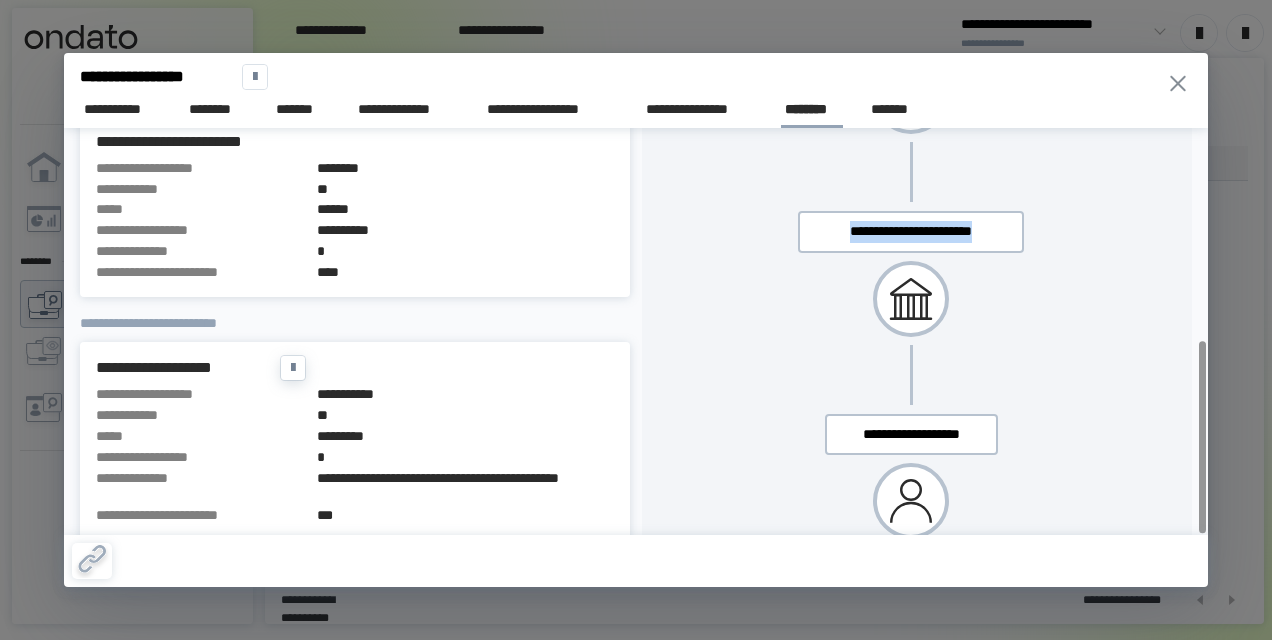 scroll, scrollTop: 448, scrollLeft: 0, axis: vertical 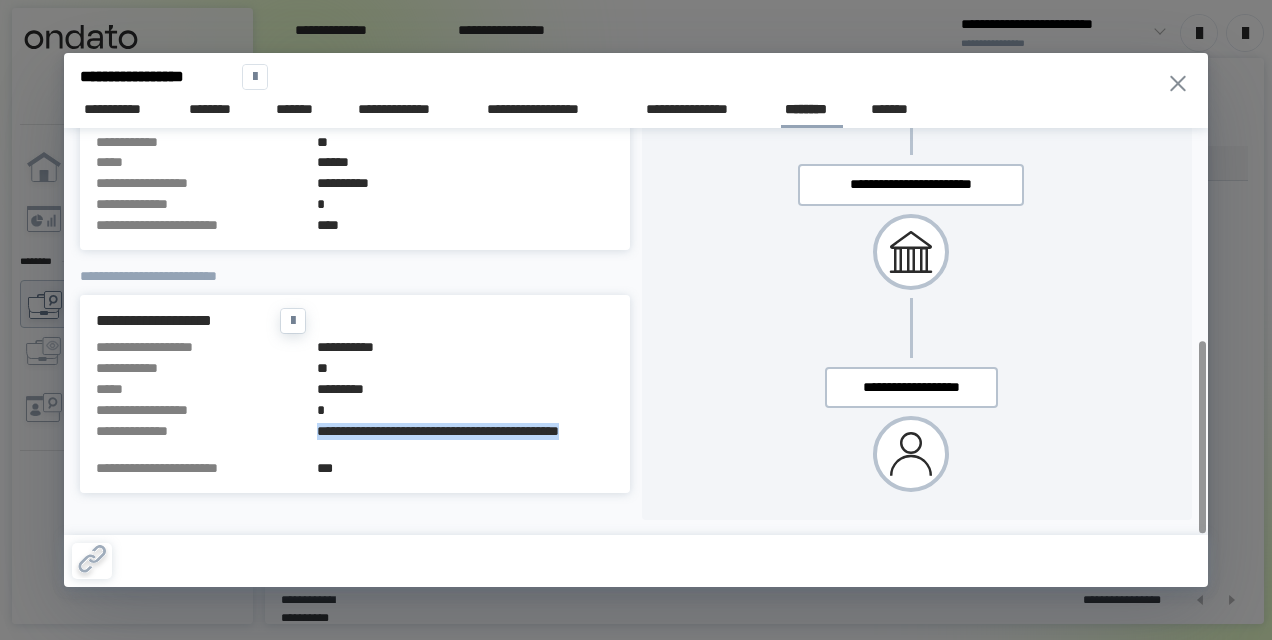 drag, startPoint x: 318, startPoint y: 430, endPoint x: 386, endPoint y: 446, distance: 69.856995 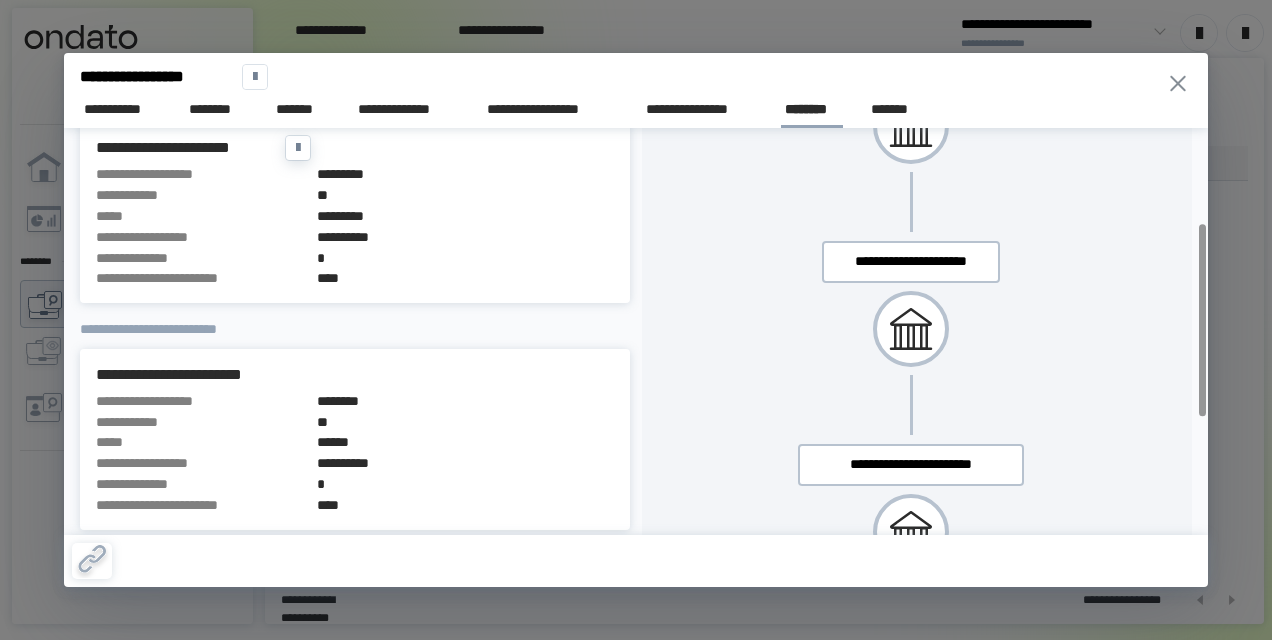 scroll, scrollTop: 200, scrollLeft: 0, axis: vertical 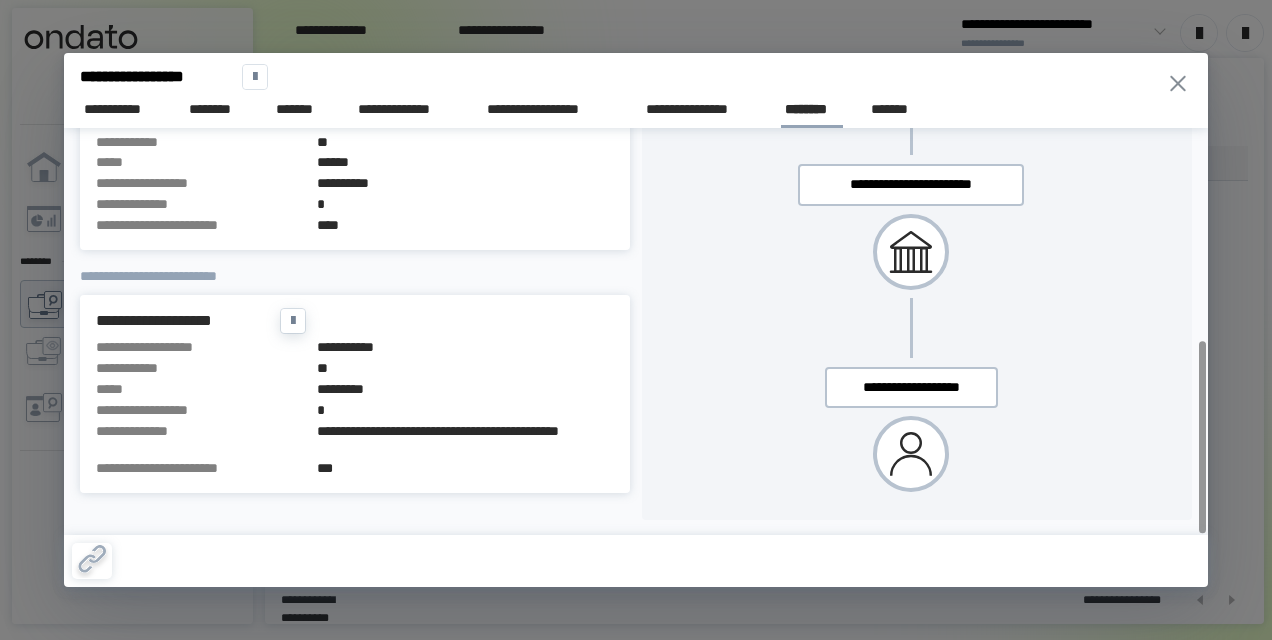 click on "***" at bounding box center (465, 468) 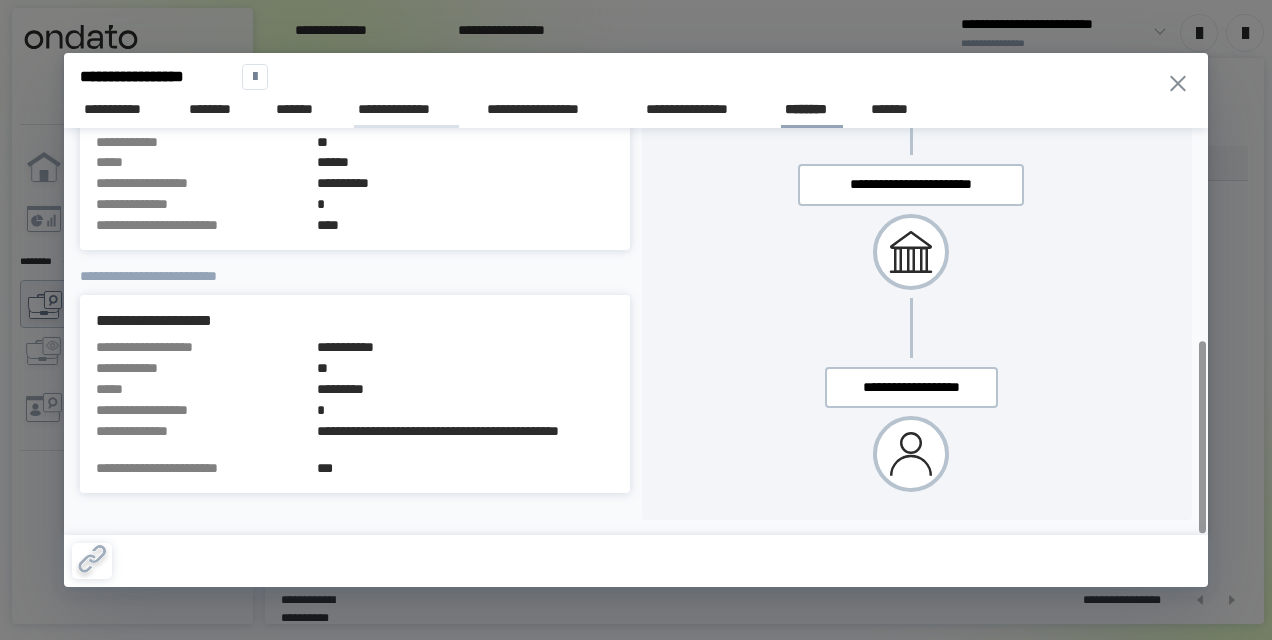click on "**********" at bounding box center (406, 109) 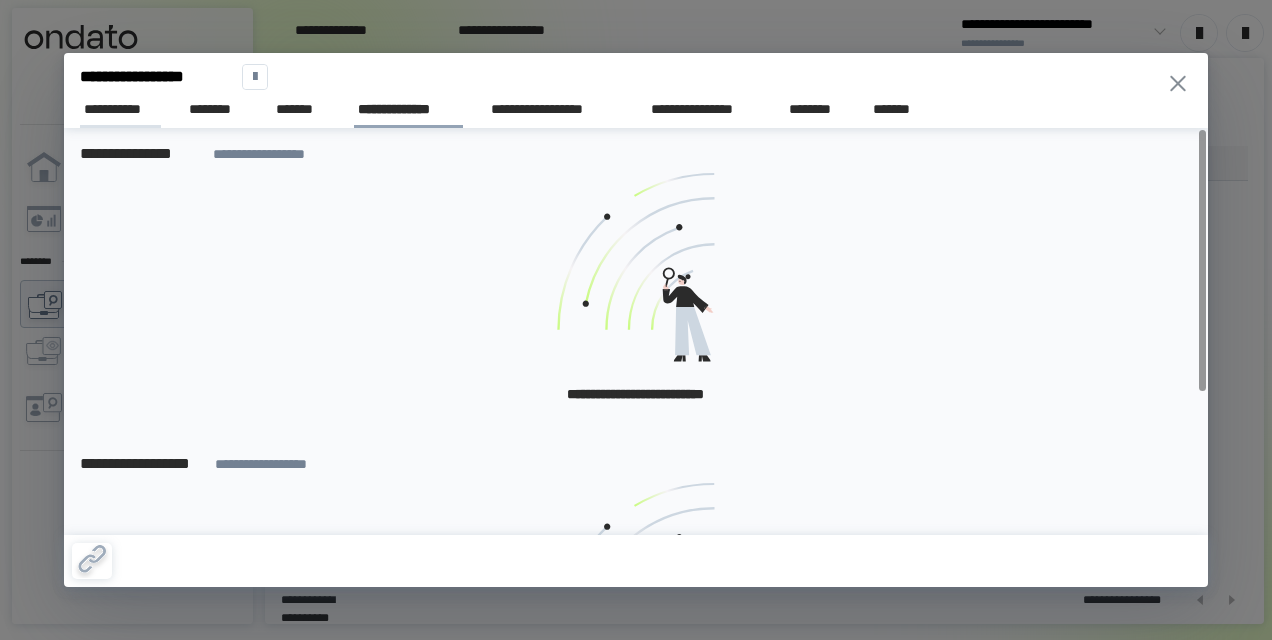 click on "**********" at bounding box center [120, 109] 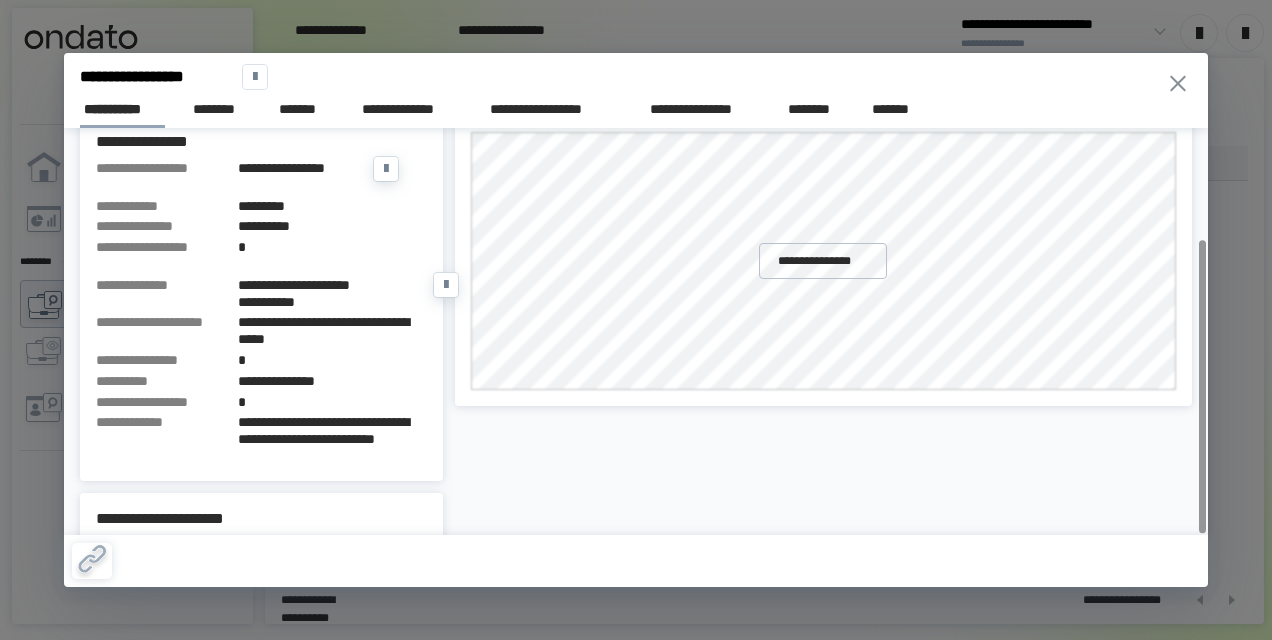 scroll, scrollTop: 0, scrollLeft: 0, axis: both 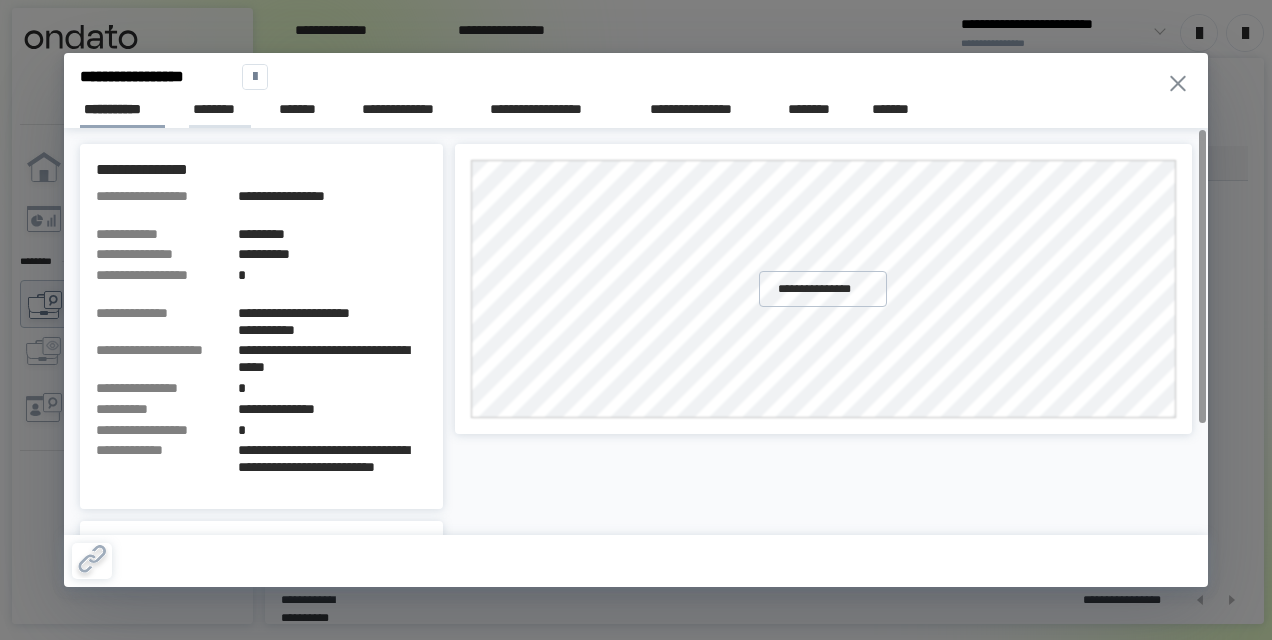 click on "********" at bounding box center [220, 110] 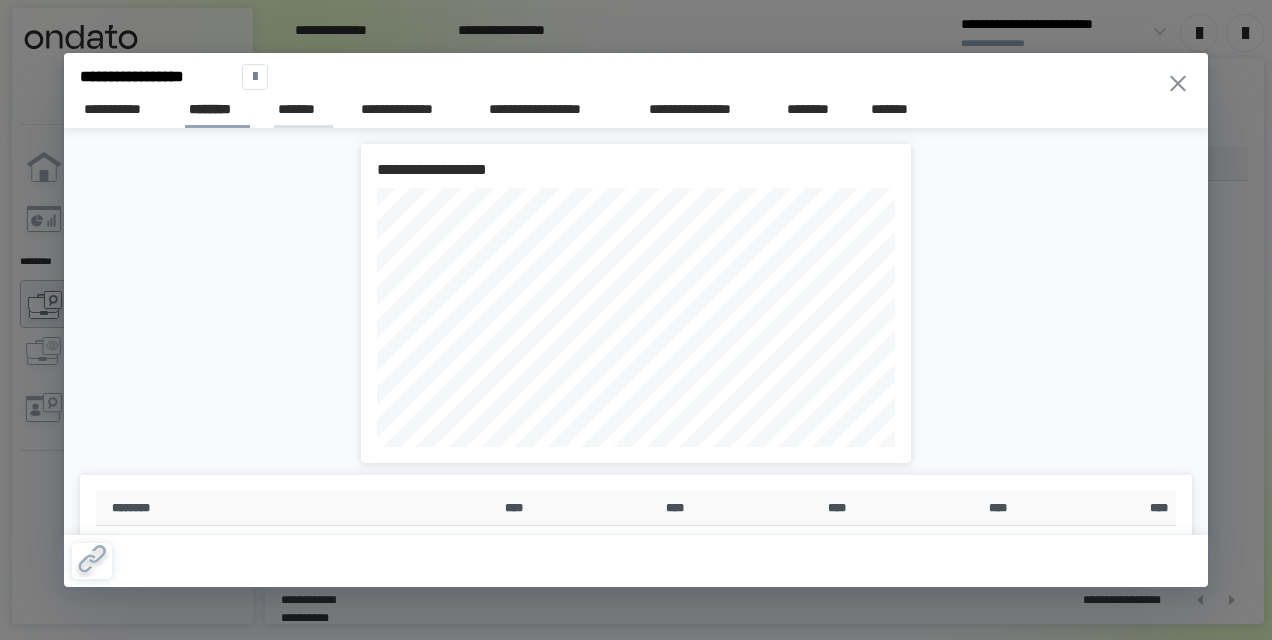 click on "*******" at bounding box center [303, 109] 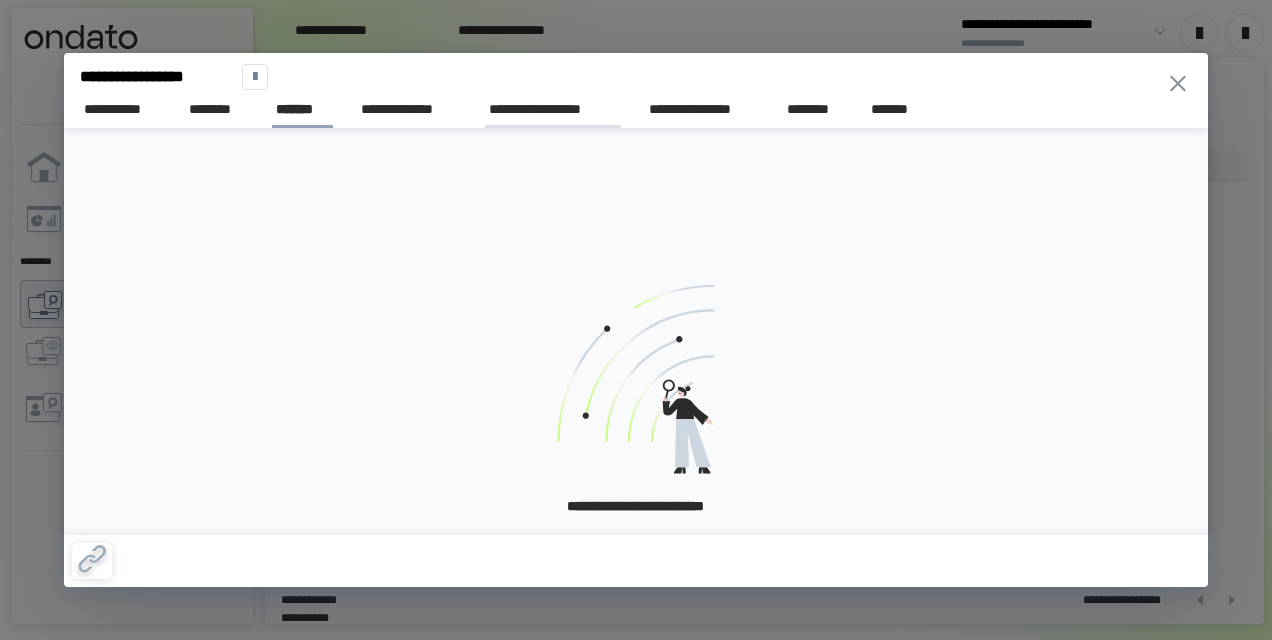 click on "**********" at bounding box center [553, 109] 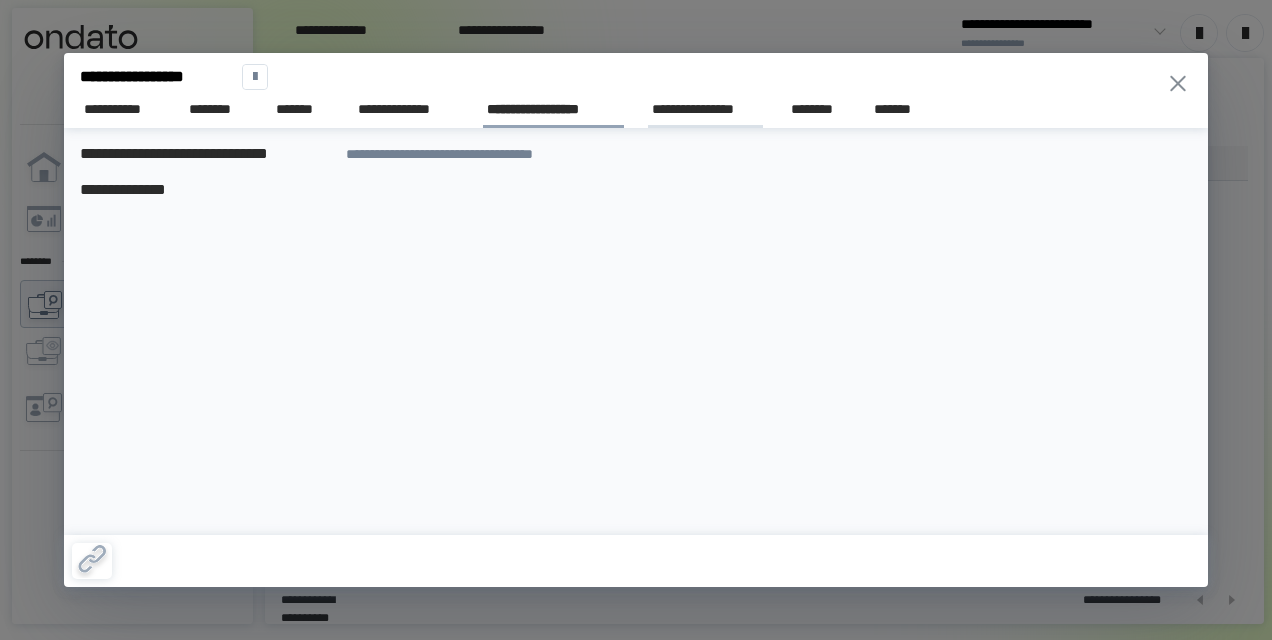 click on "**********" at bounding box center [705, 109] 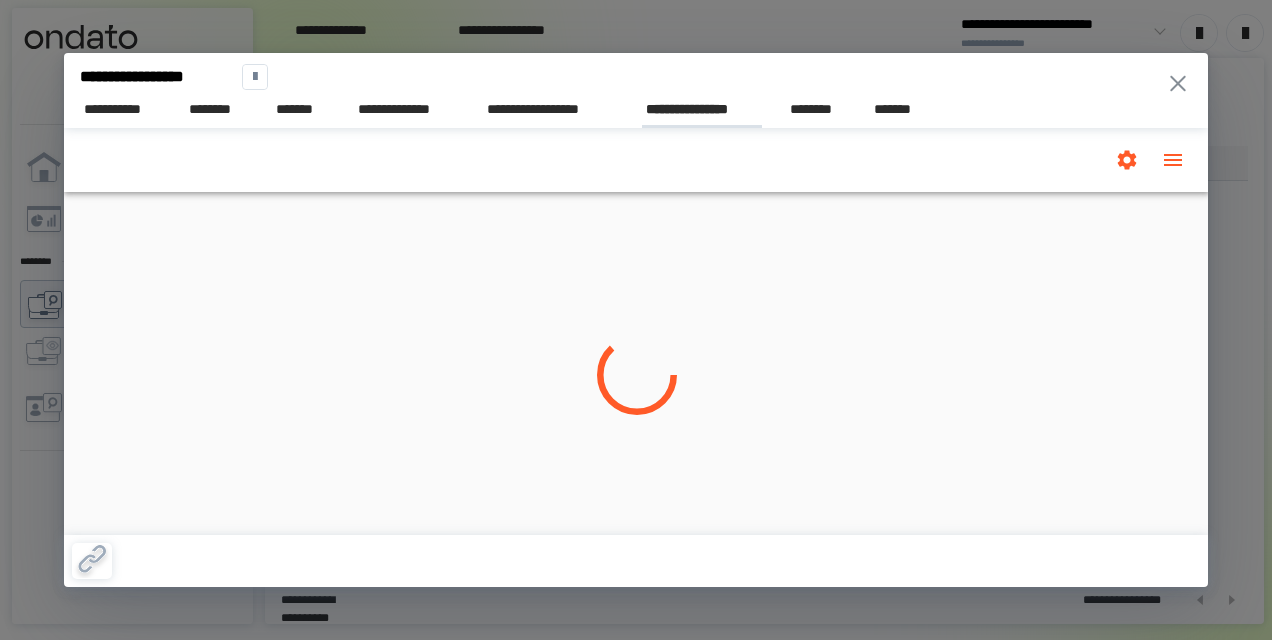 scroll, scrollTop: 0, scrollLeft: 0, axis: both 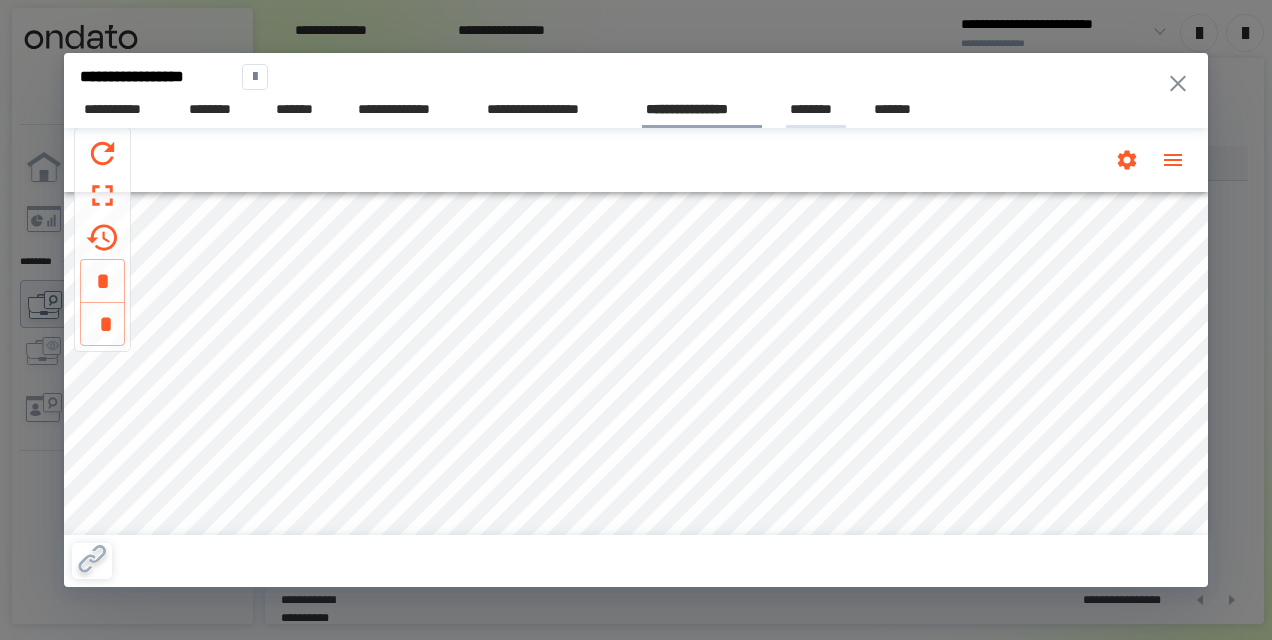 click on "********" at bounding box center (816, 109) 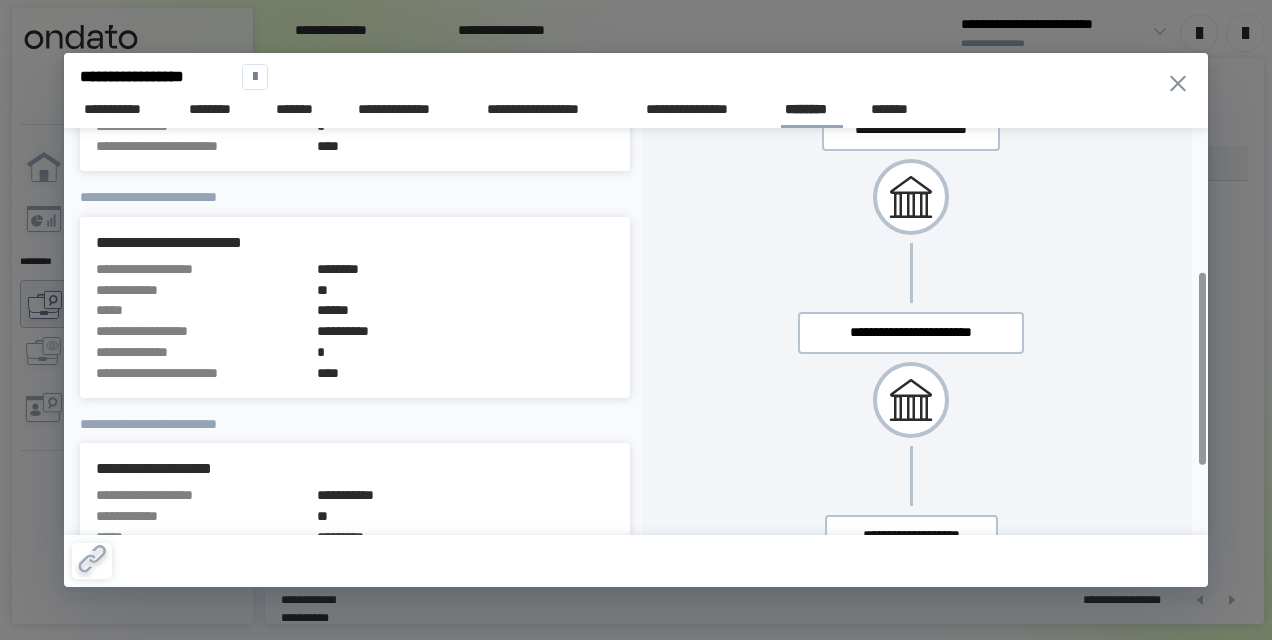 scroll, scrollTop: 448, scrollLeft: 0, axis: vertical 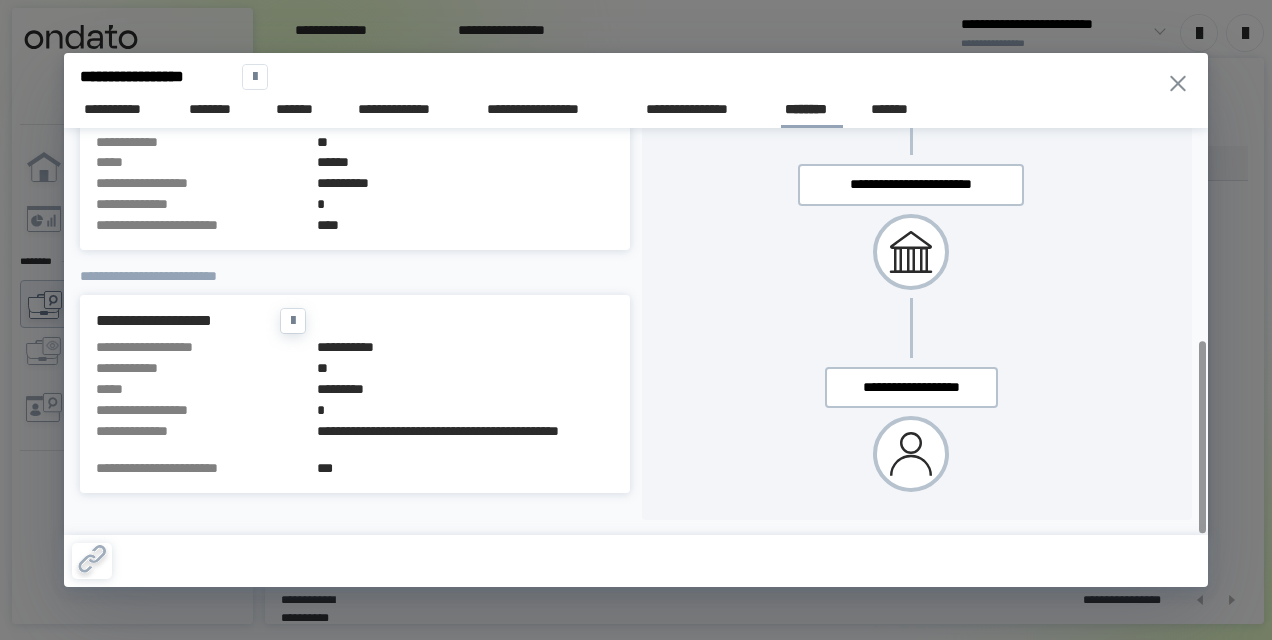 click on "***" at bounding box center [465, 468] 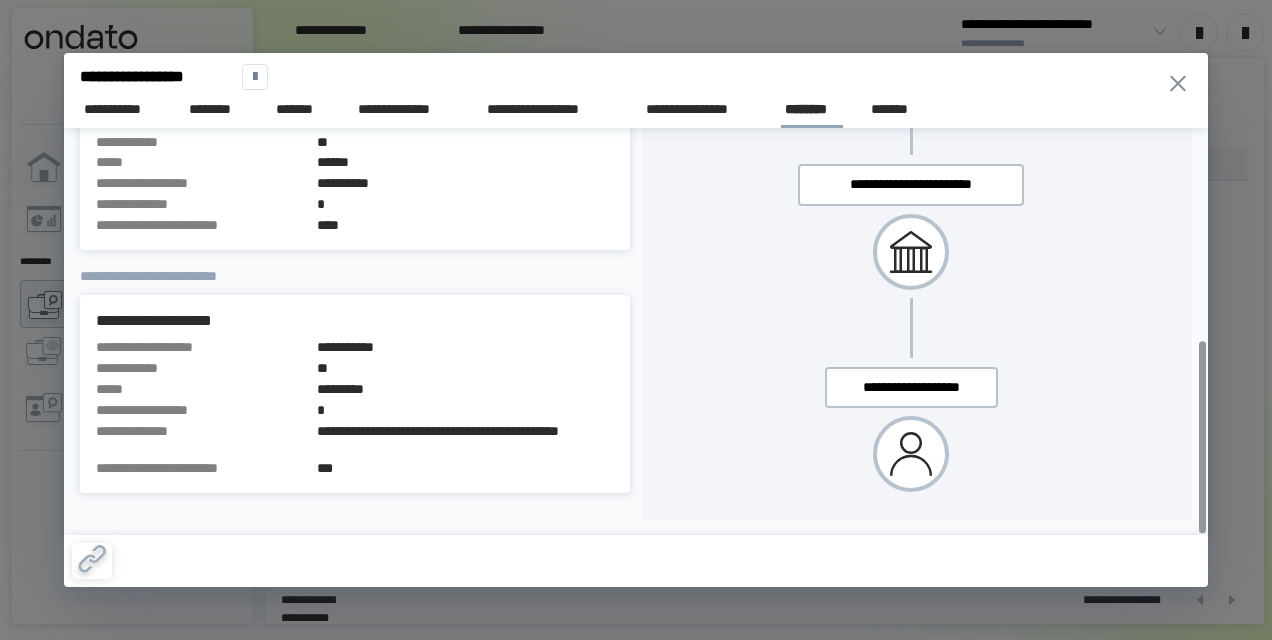 click 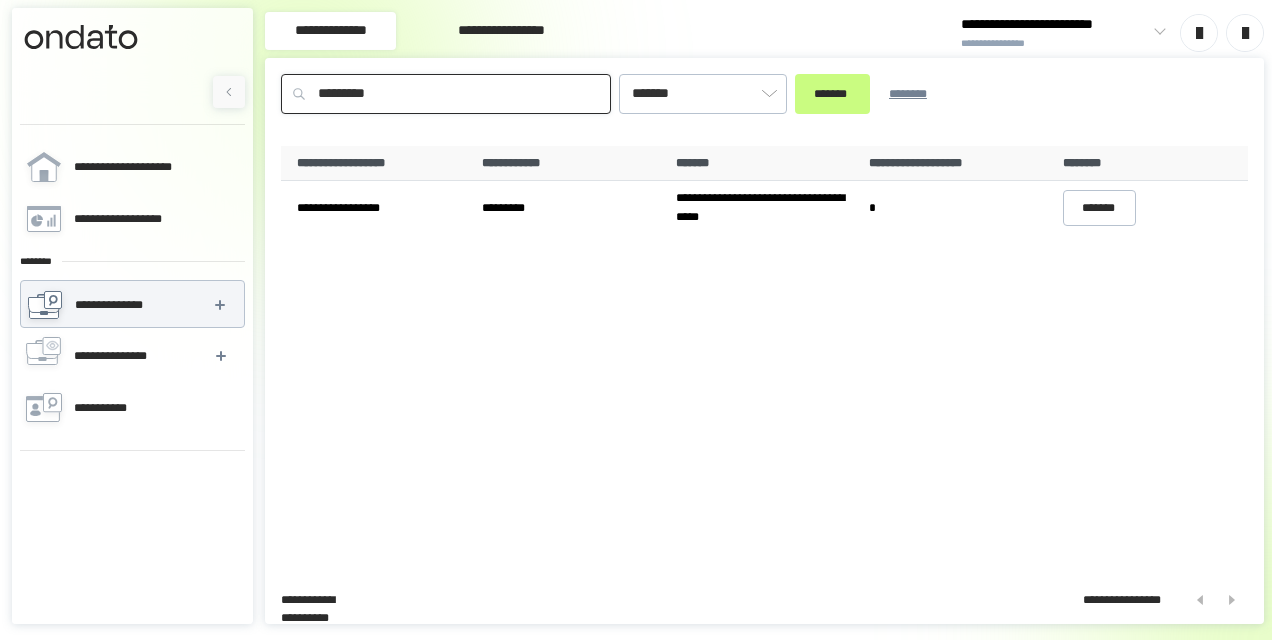 drag, startPoint x: 412, startPoint y: 96, endPoint x: 104, endPoint y: 76, distance: 308.64868 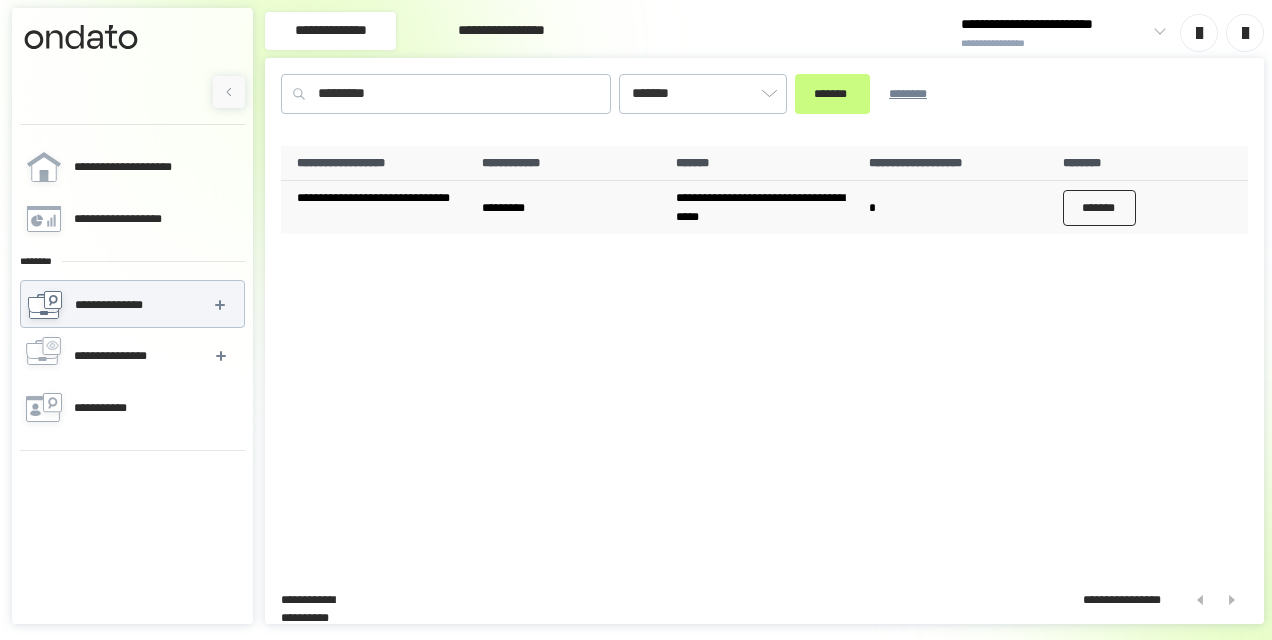 click on "*******" at bounding box center [1100, 208] 